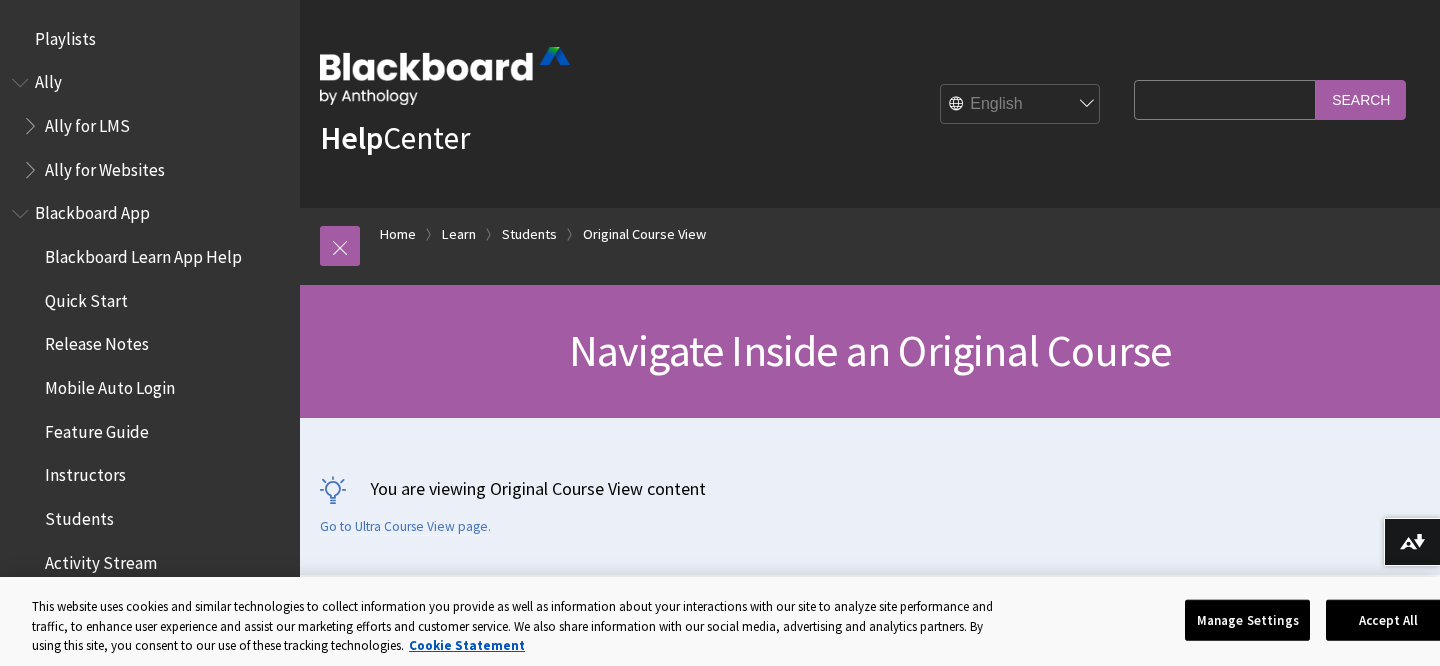 scroll, scrollTop: 0, scrollLeft: 0, axis: both 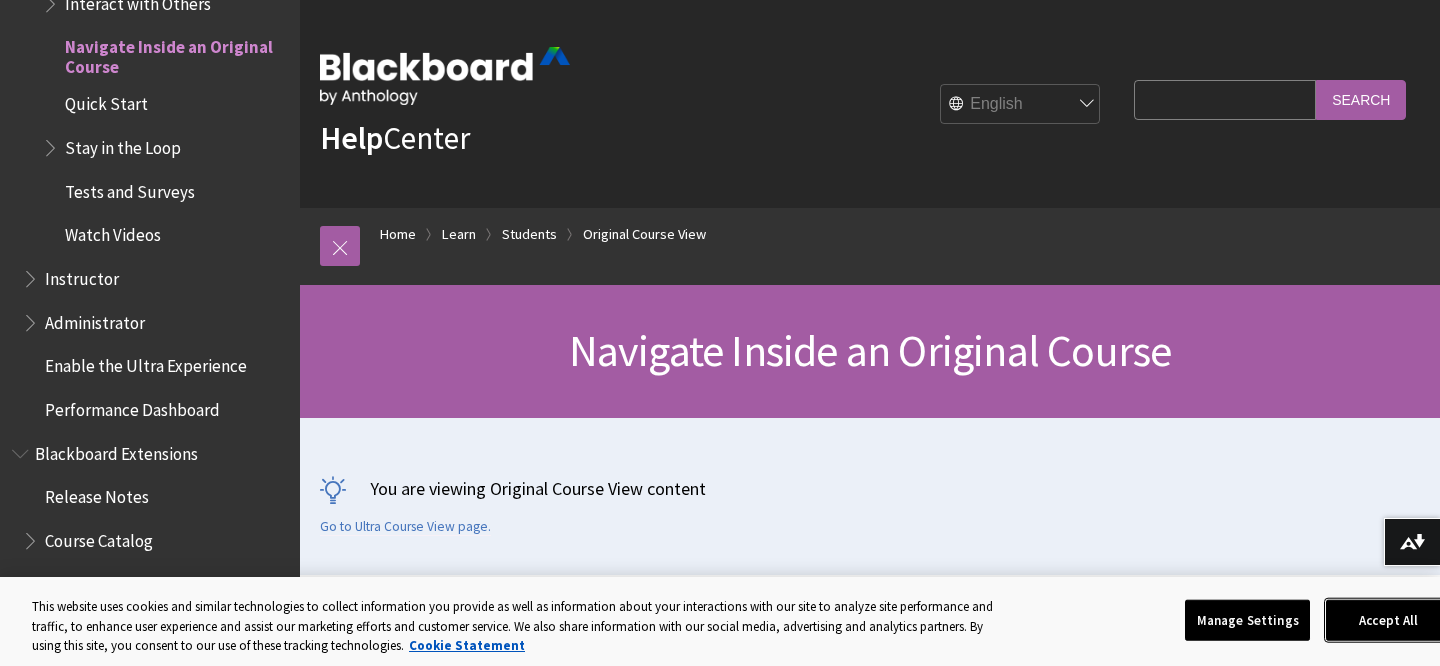 click on "Accept All" at bounding box center [1388, 620] 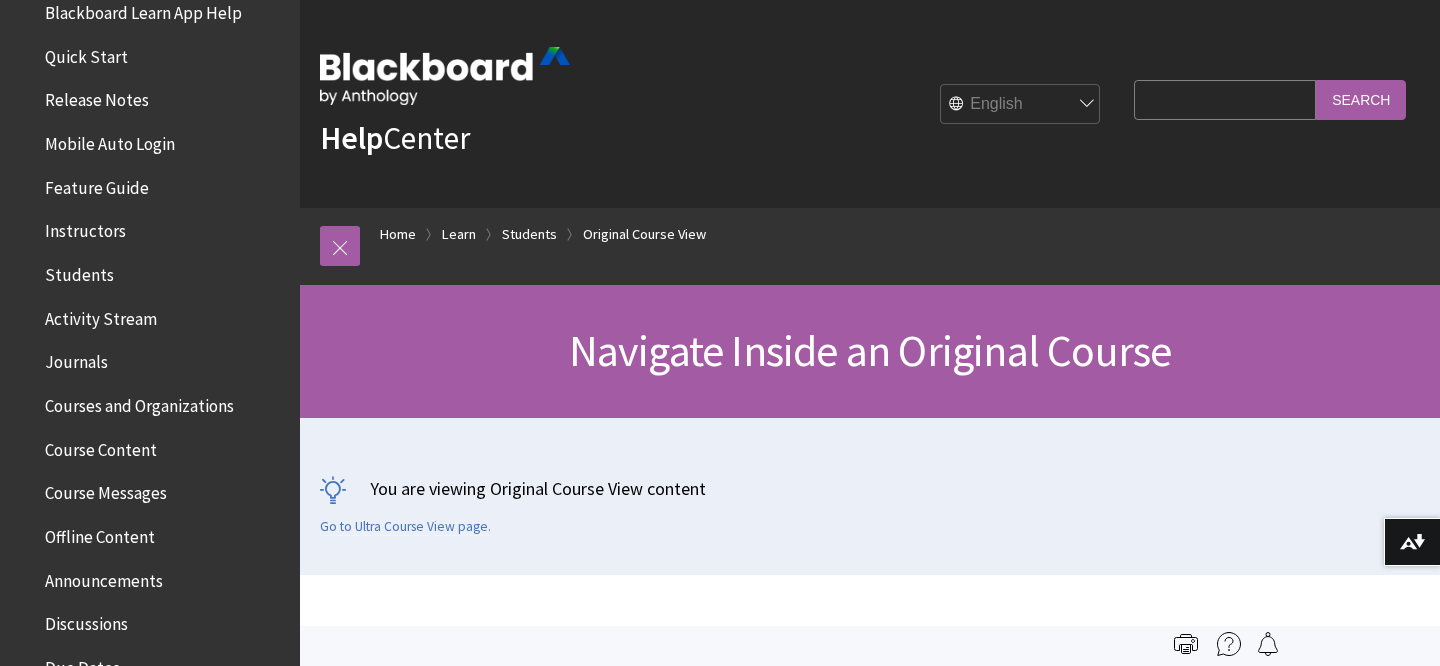 scroll, scrollTop: 0, scrollLeft: 0, axis: both 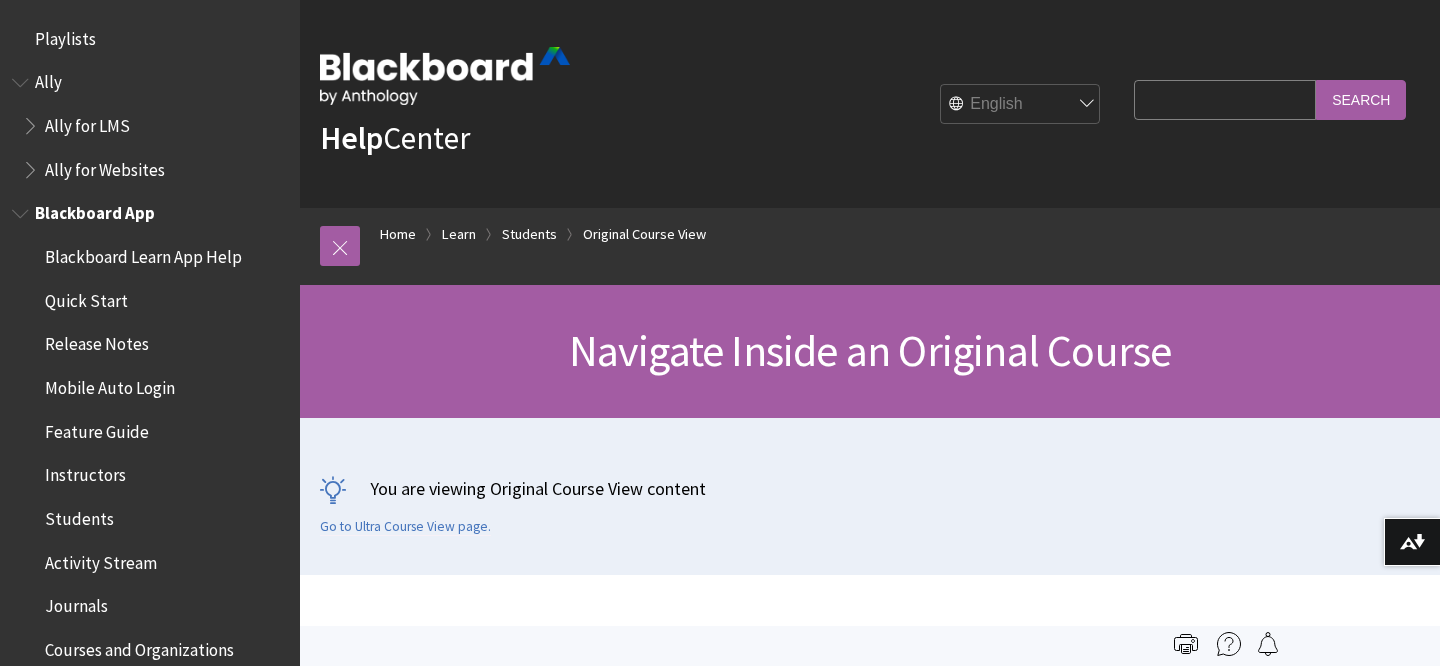 click at bounding box center [22, 209] 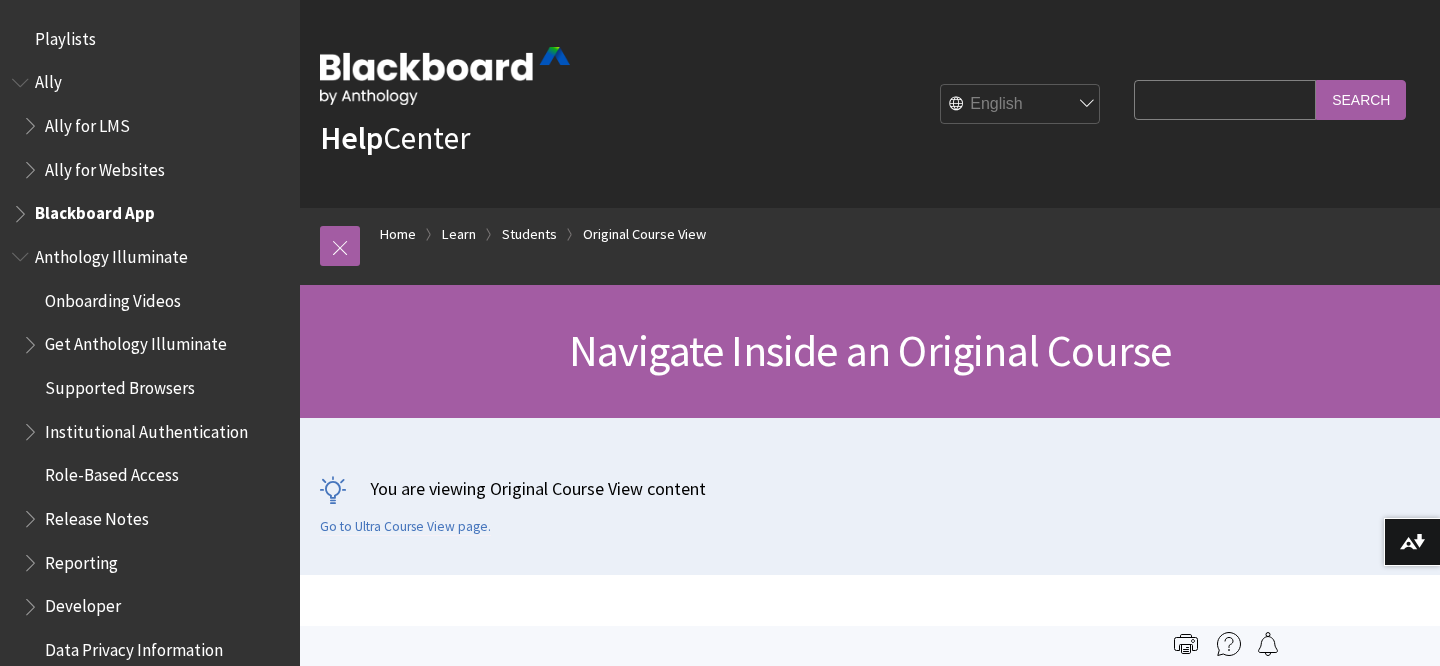 click at bounding box center [22, 209] 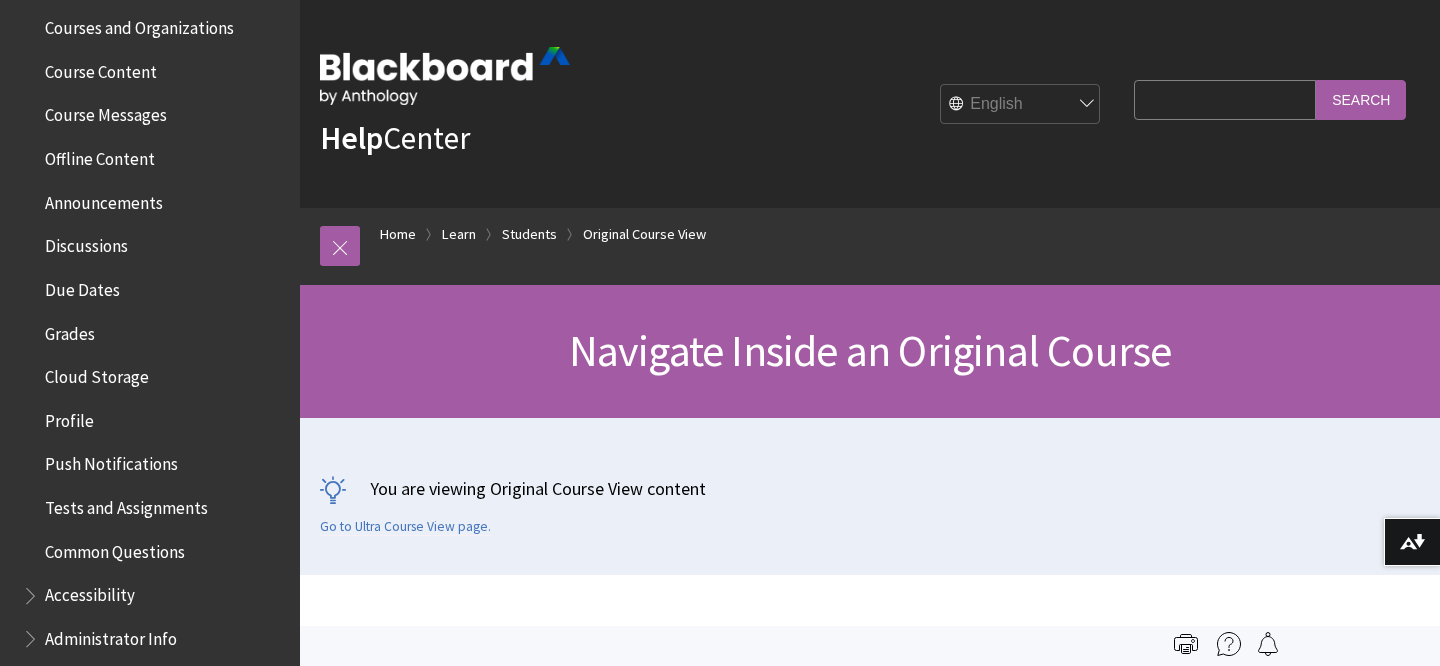 scroll, scrollTop: 627, scrollLeft: 0, axis: vertical 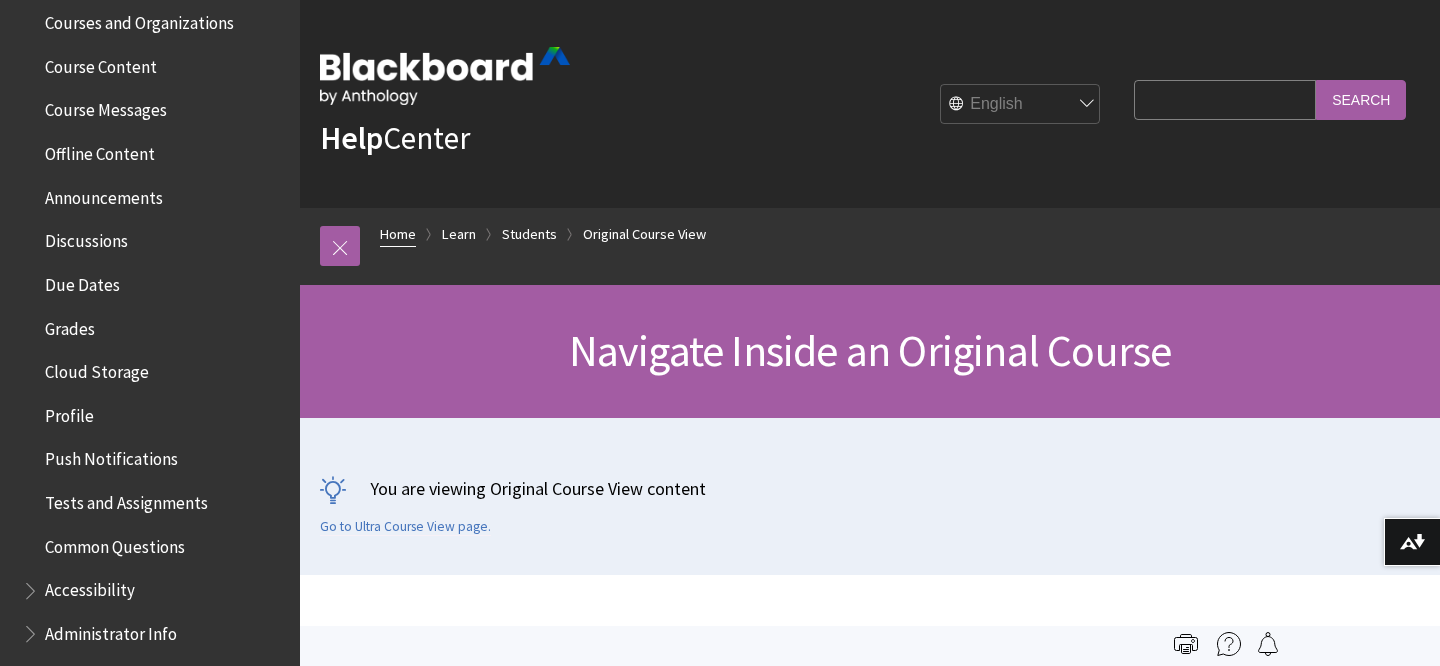 click on "Home" at bounding box center (398, 234) 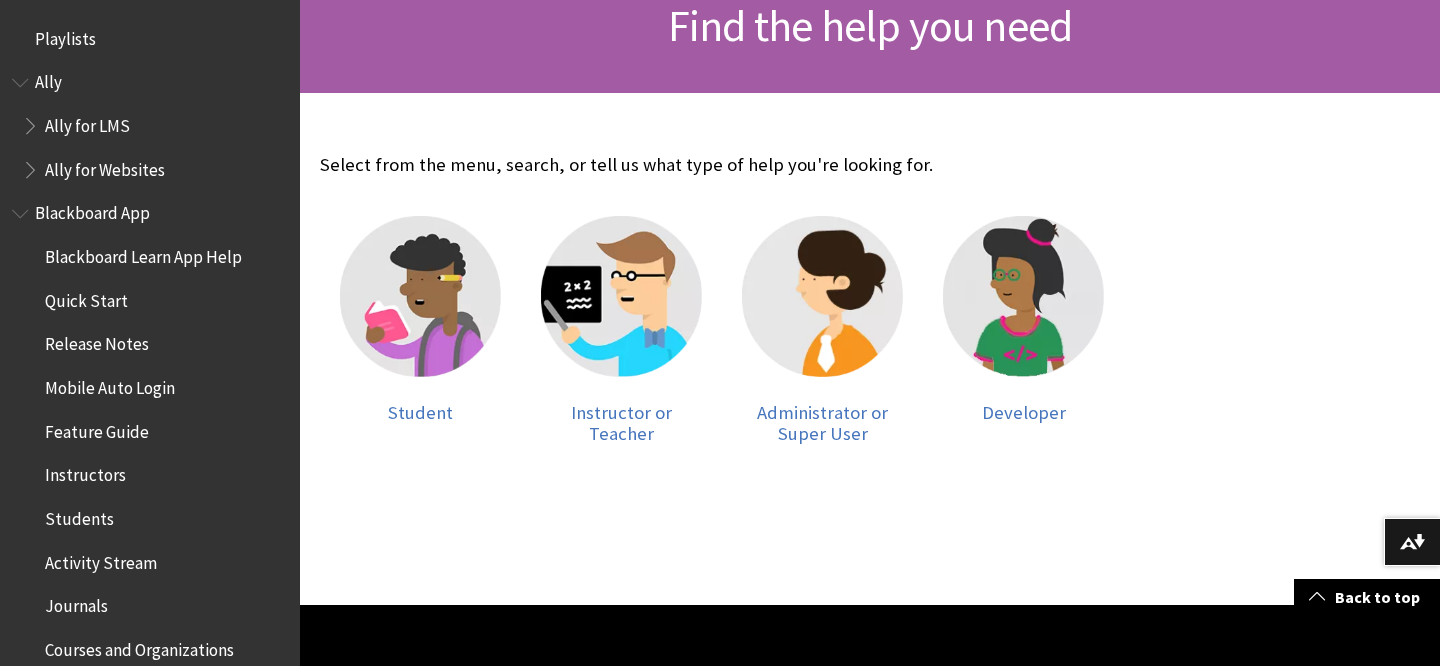 scroll, scrollTop: 323, scrollLeft: 0, axis: vertical 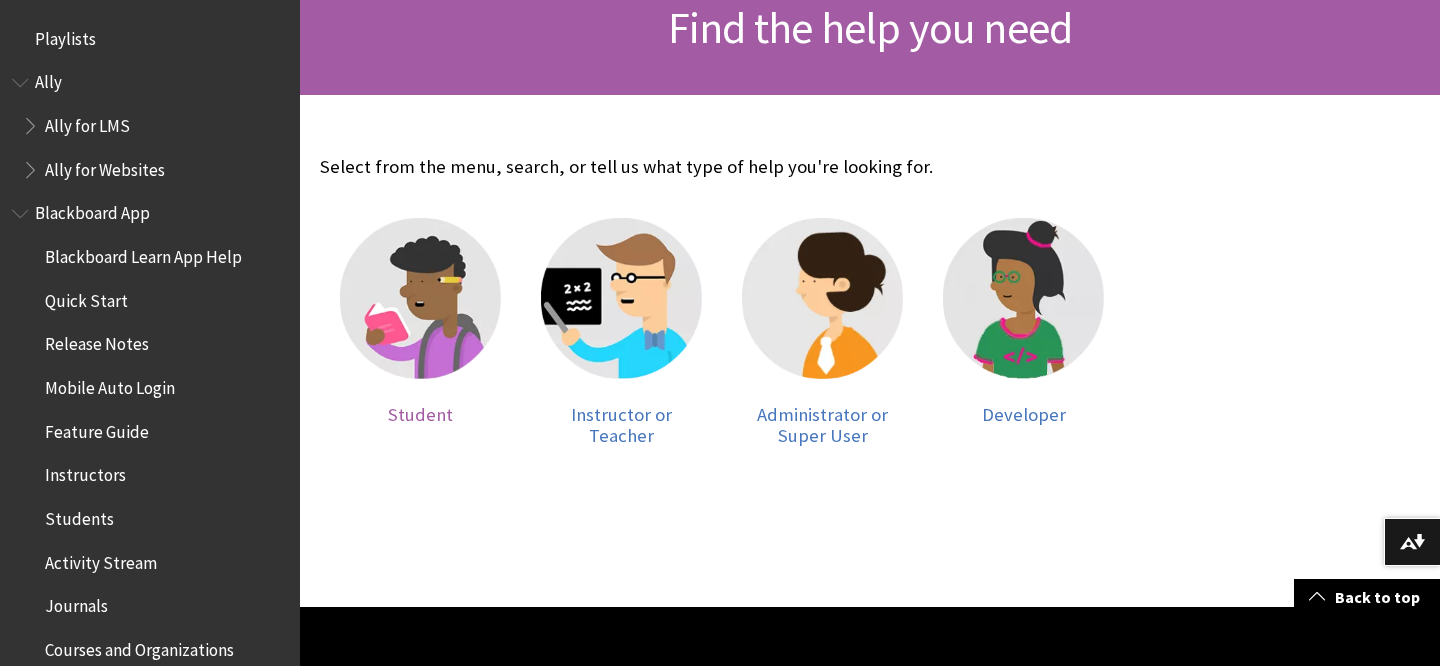 click on "Student" at bounding box center [420, 414] 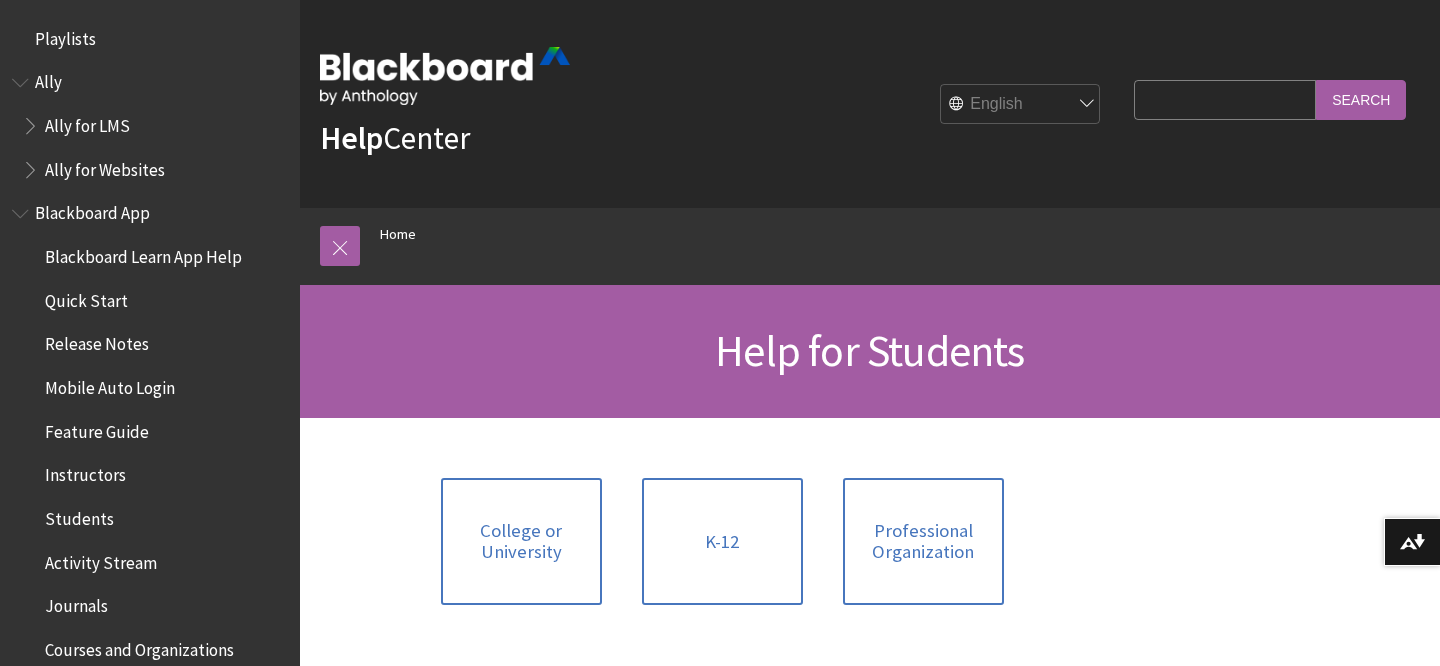 scroll, scrollTop: 0, scrollLeft: 0, axis: both 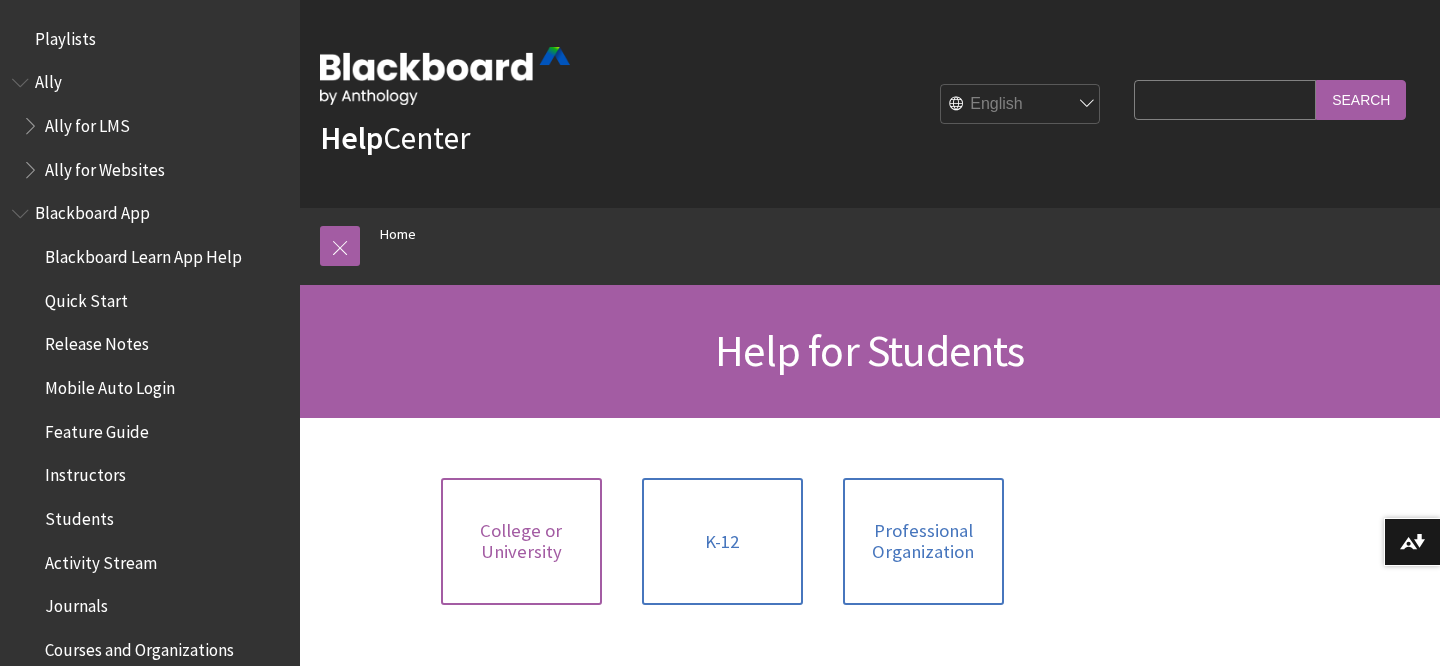 click on "College or University" at bounding box center (521, 541) 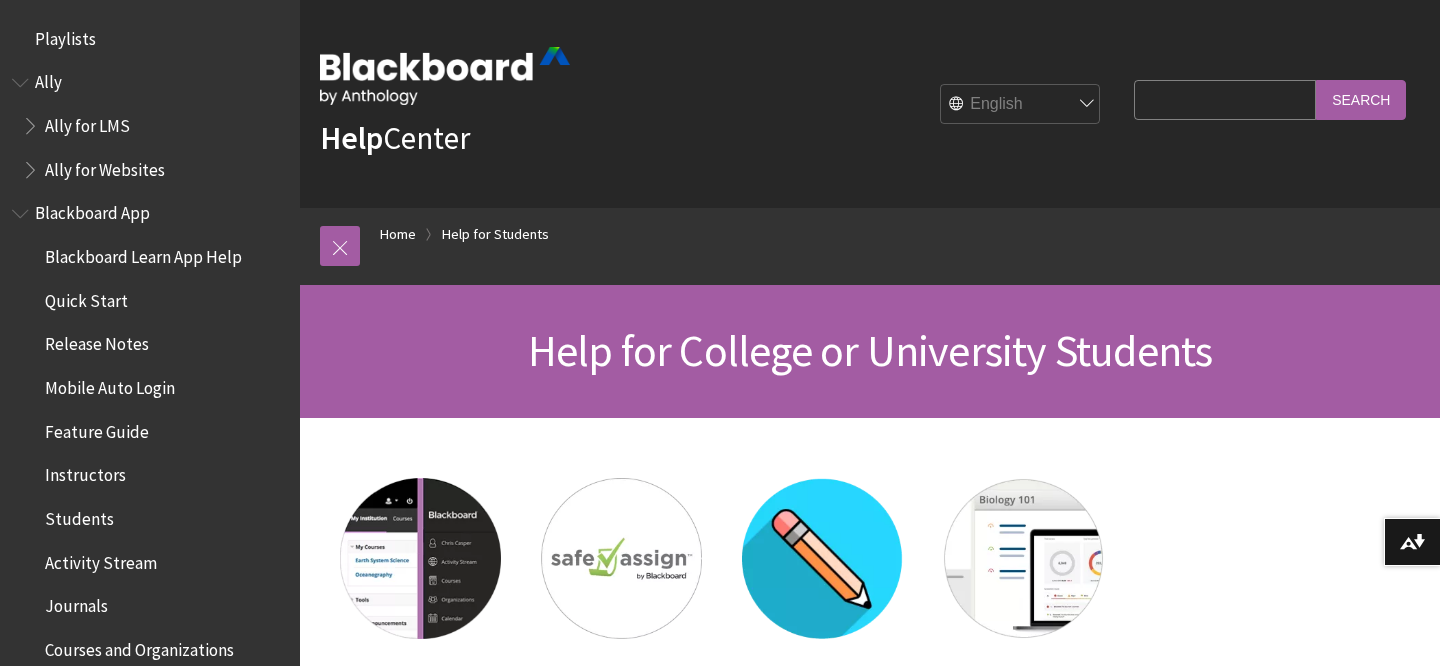scroll, scrollTop: 0, scrollLeft: 0, axis: both 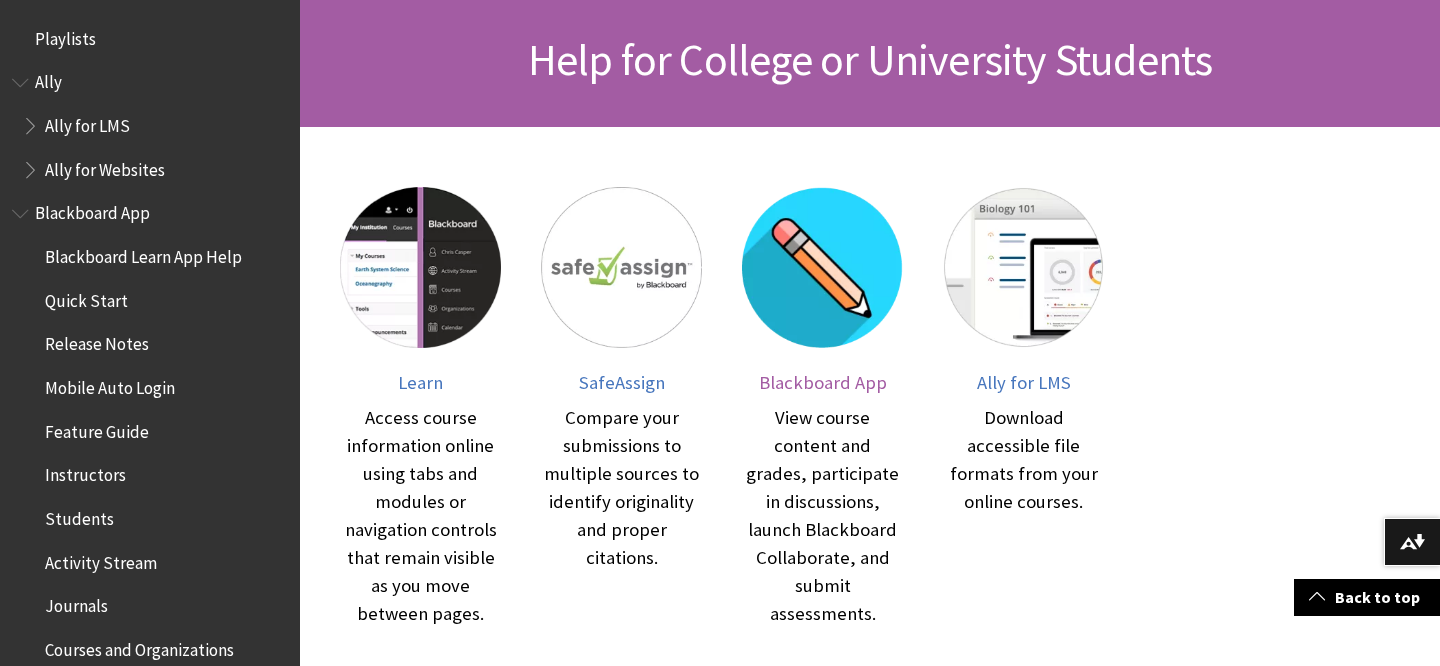 click on "Blackboard App" at bounding box center (823, 382) 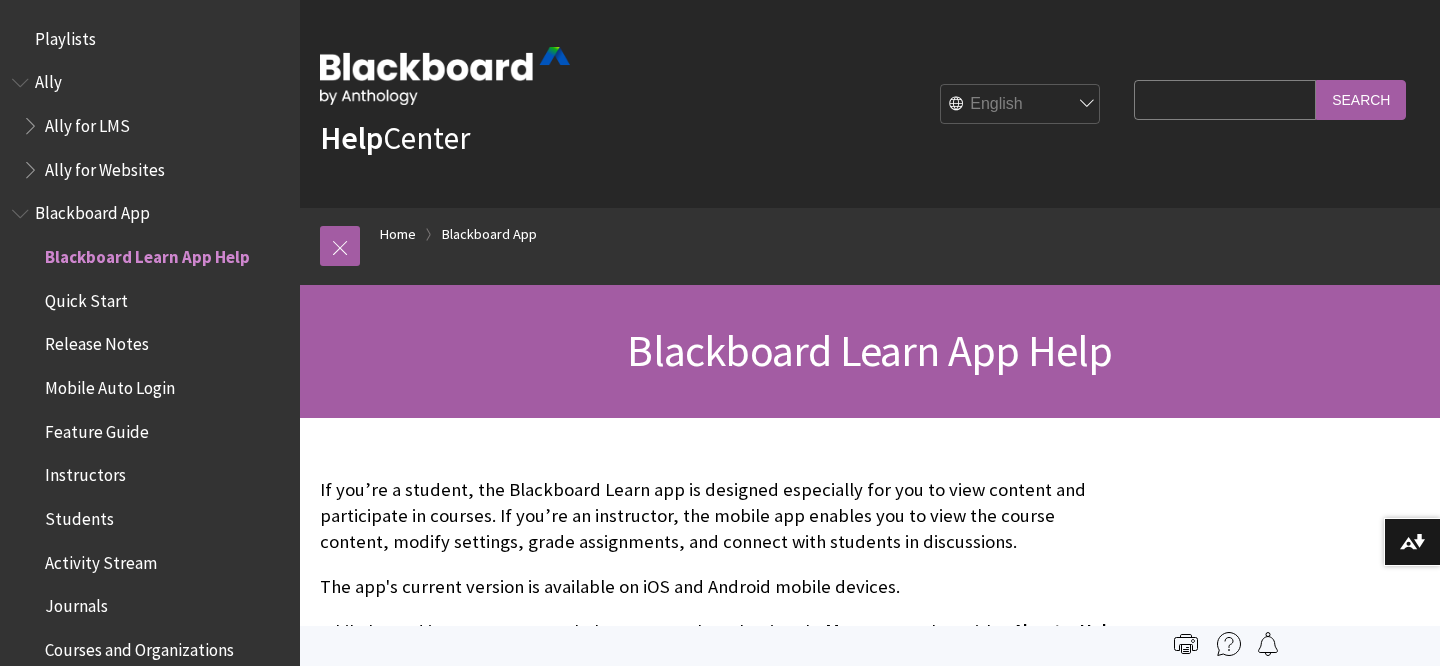 scroll, scrollTop: 0, scrollLeft: 0, axis: both 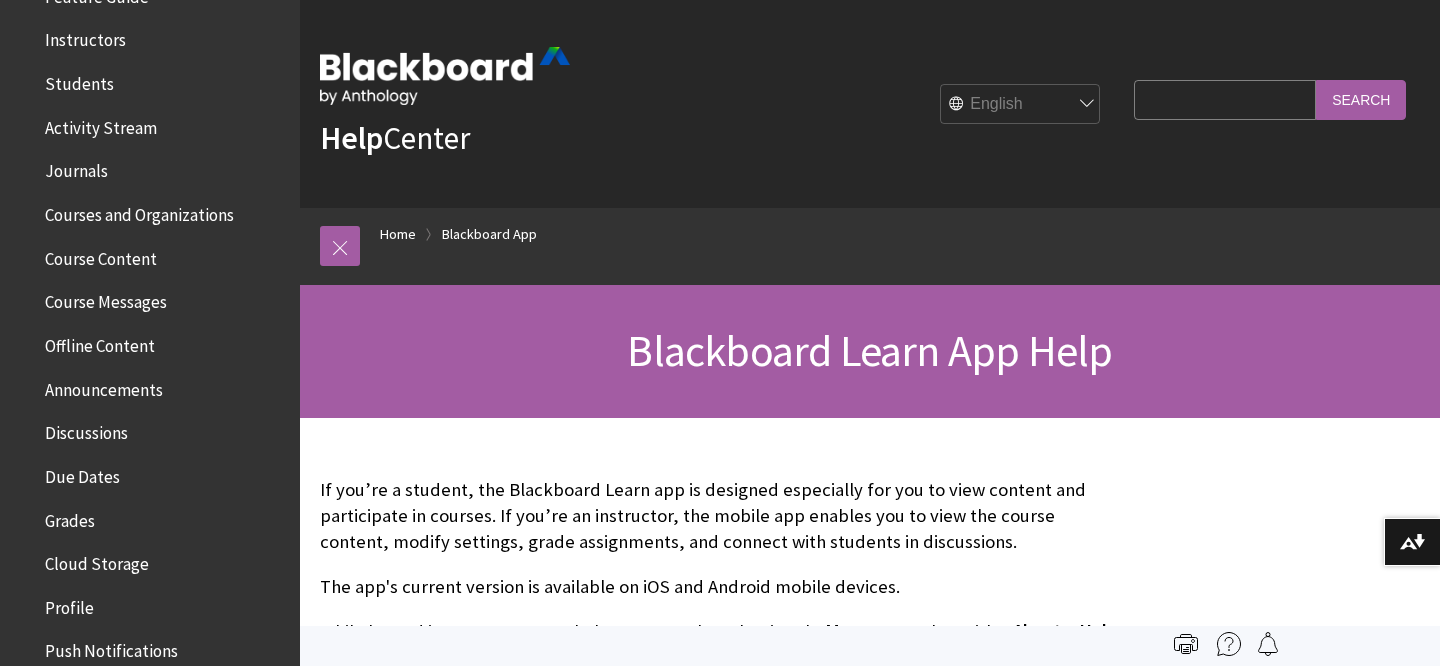 click on "Courses and Organizations" at bounding box center [139, 211] 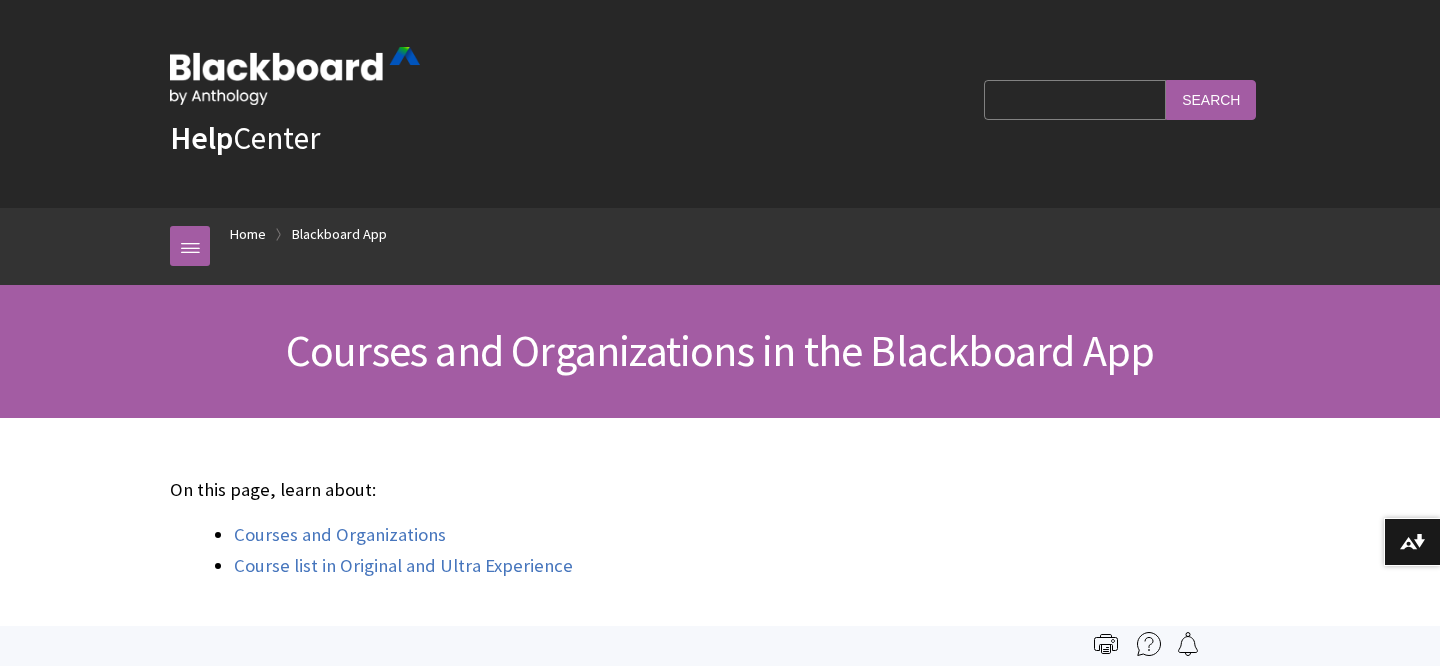 scroll, scrollTop: 0, scrollLeft: 0, axis: both 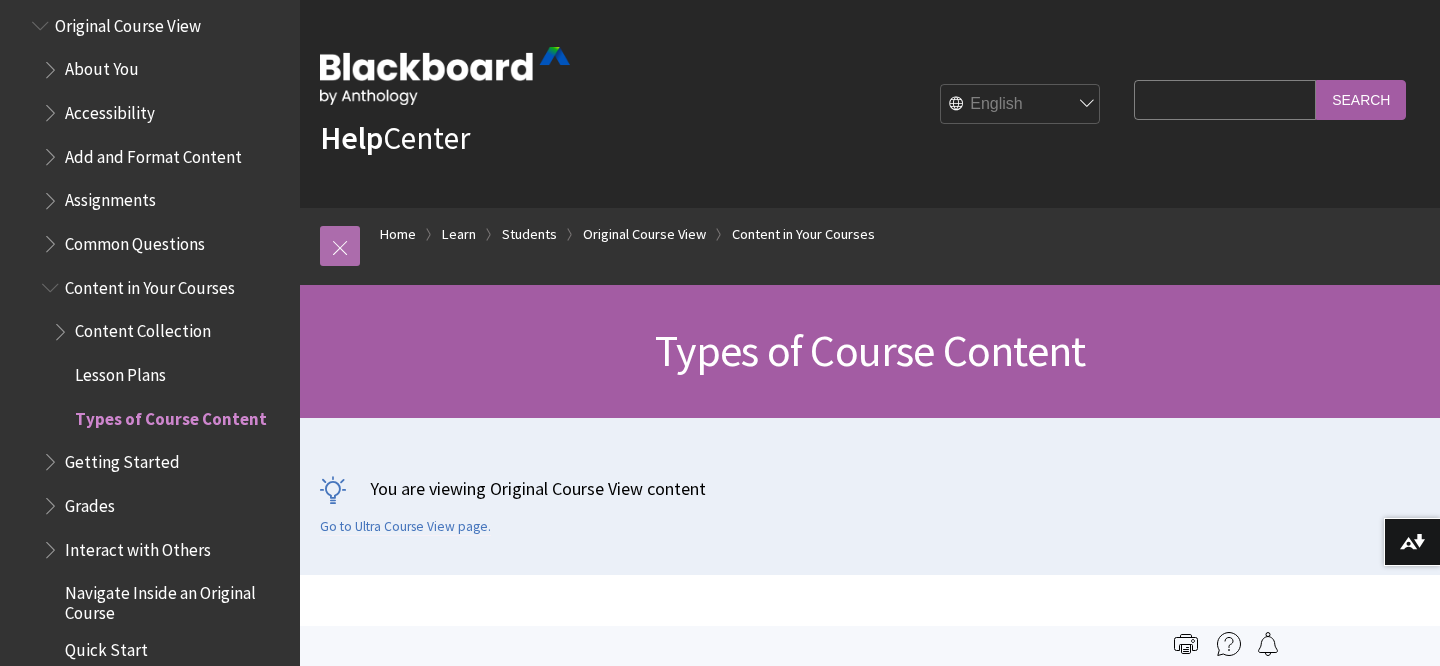 click at bounding box center (340, 246) 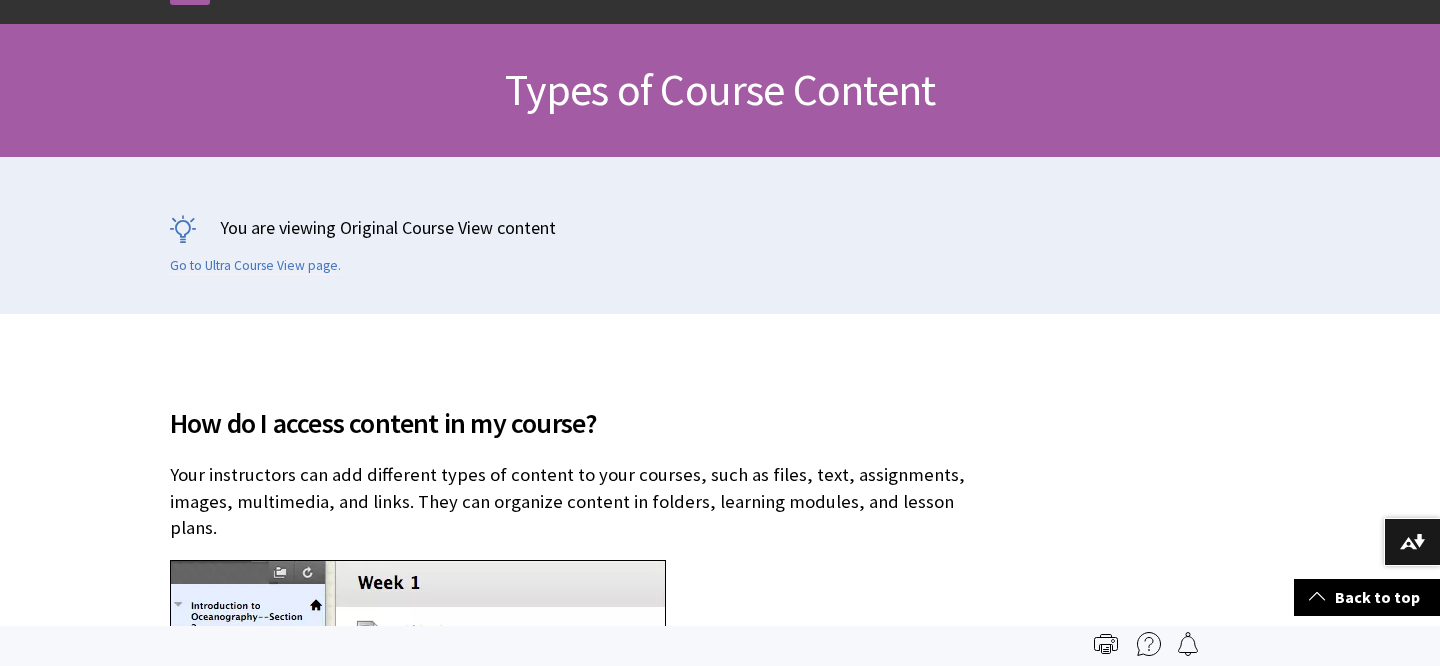 scroll, scrollTop: 0, scrollLeft: 0, axis: both 